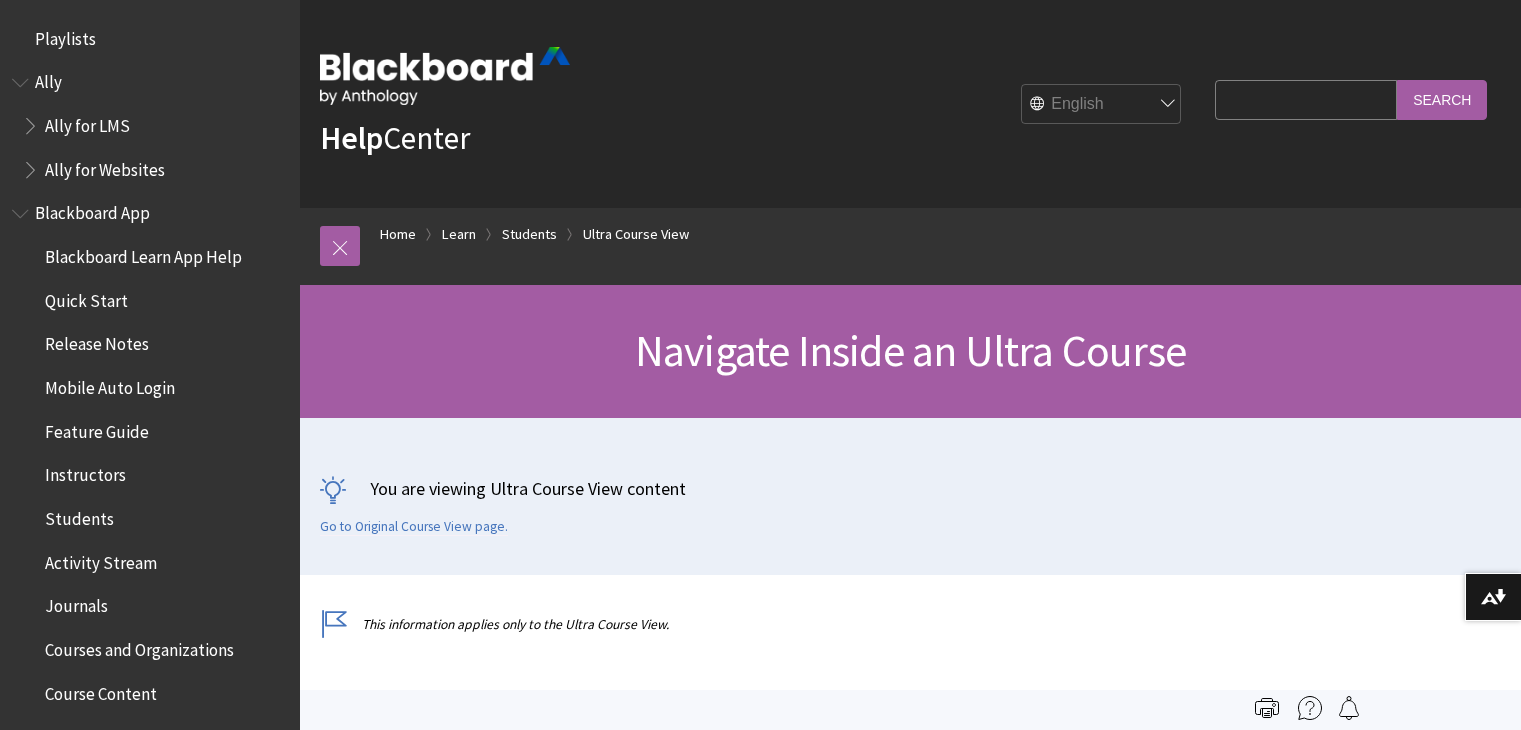 scroll, scrollTop: 0, scrollLeft: 0, axis: both 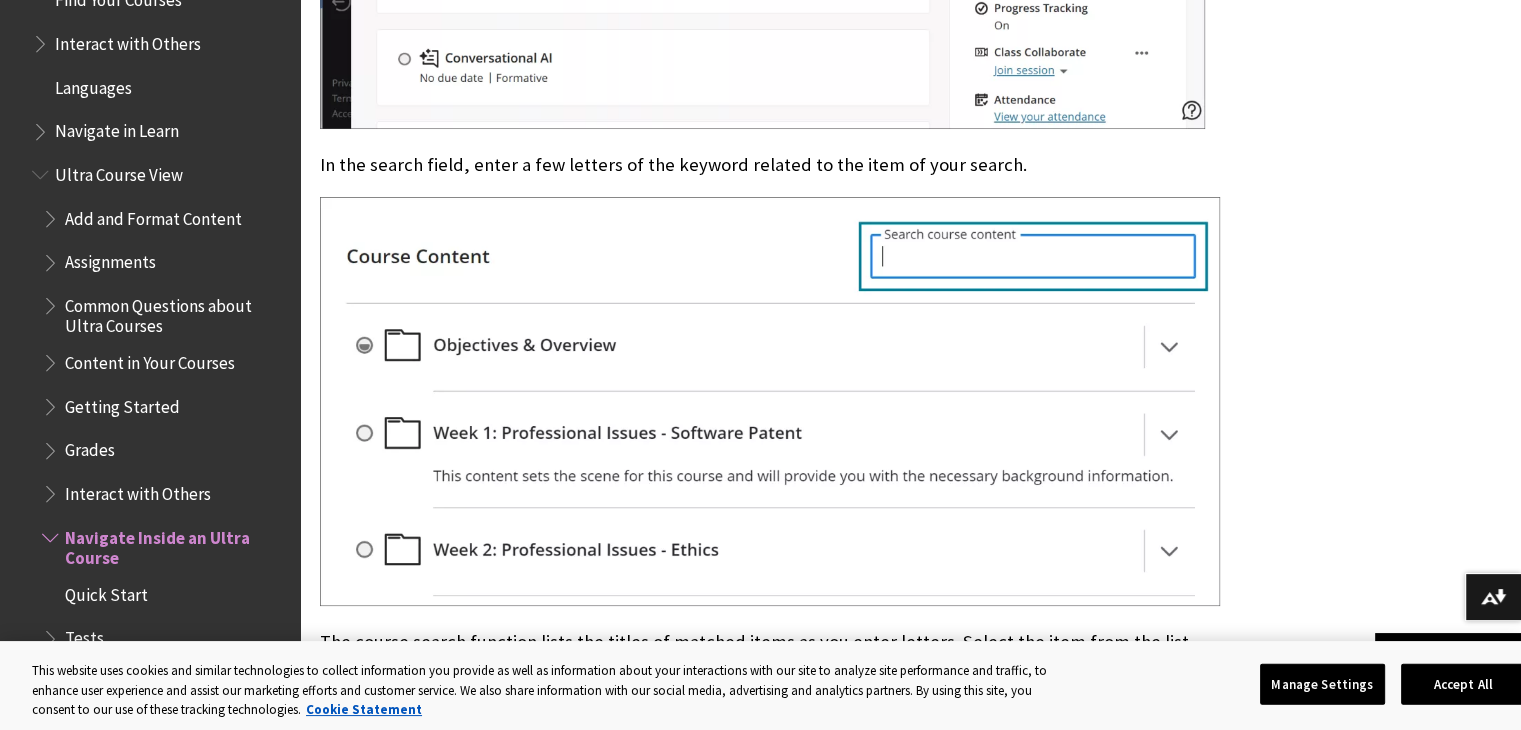 click at bounding box center [770, 401] 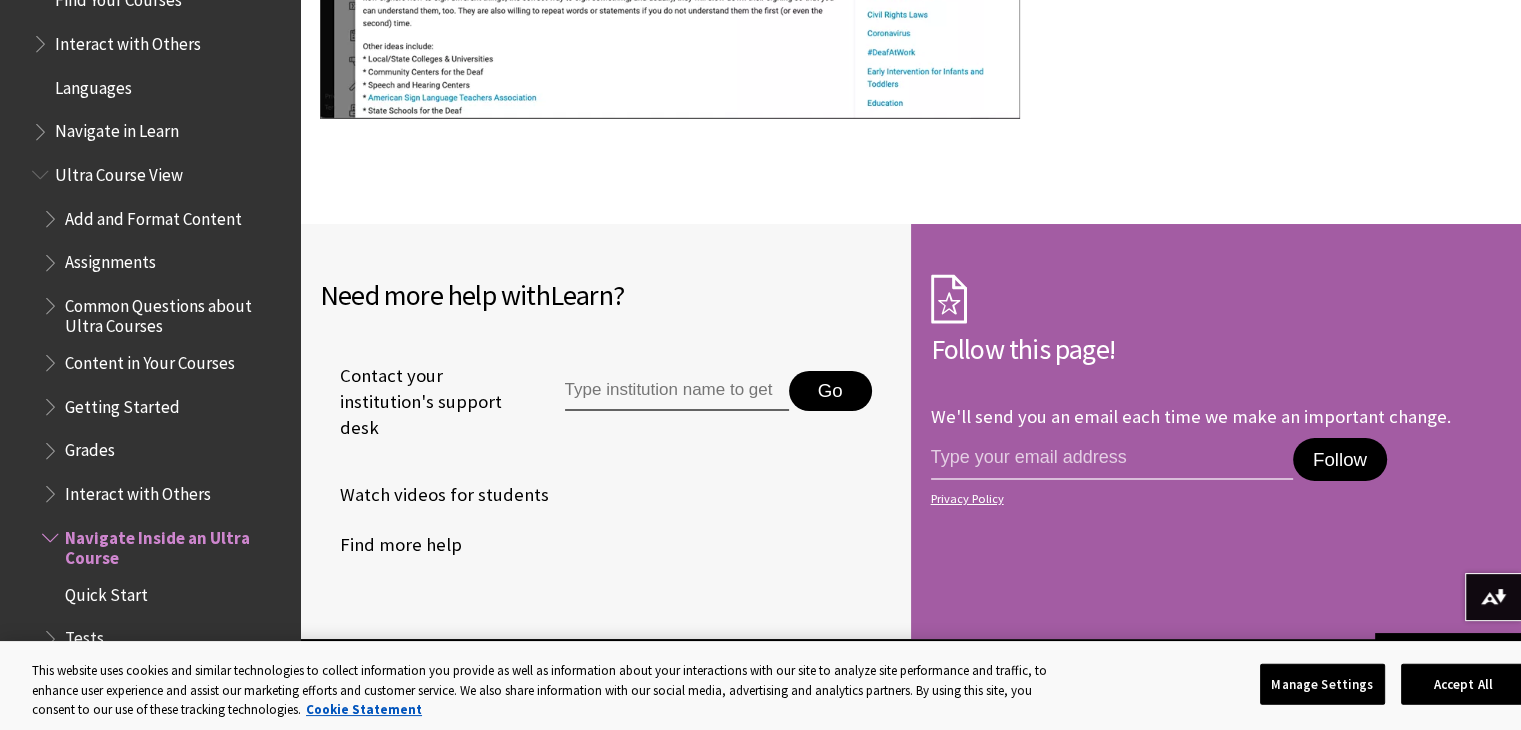 scroll, scrollTop: 7114, scrollLeft: 0, axis: vertical 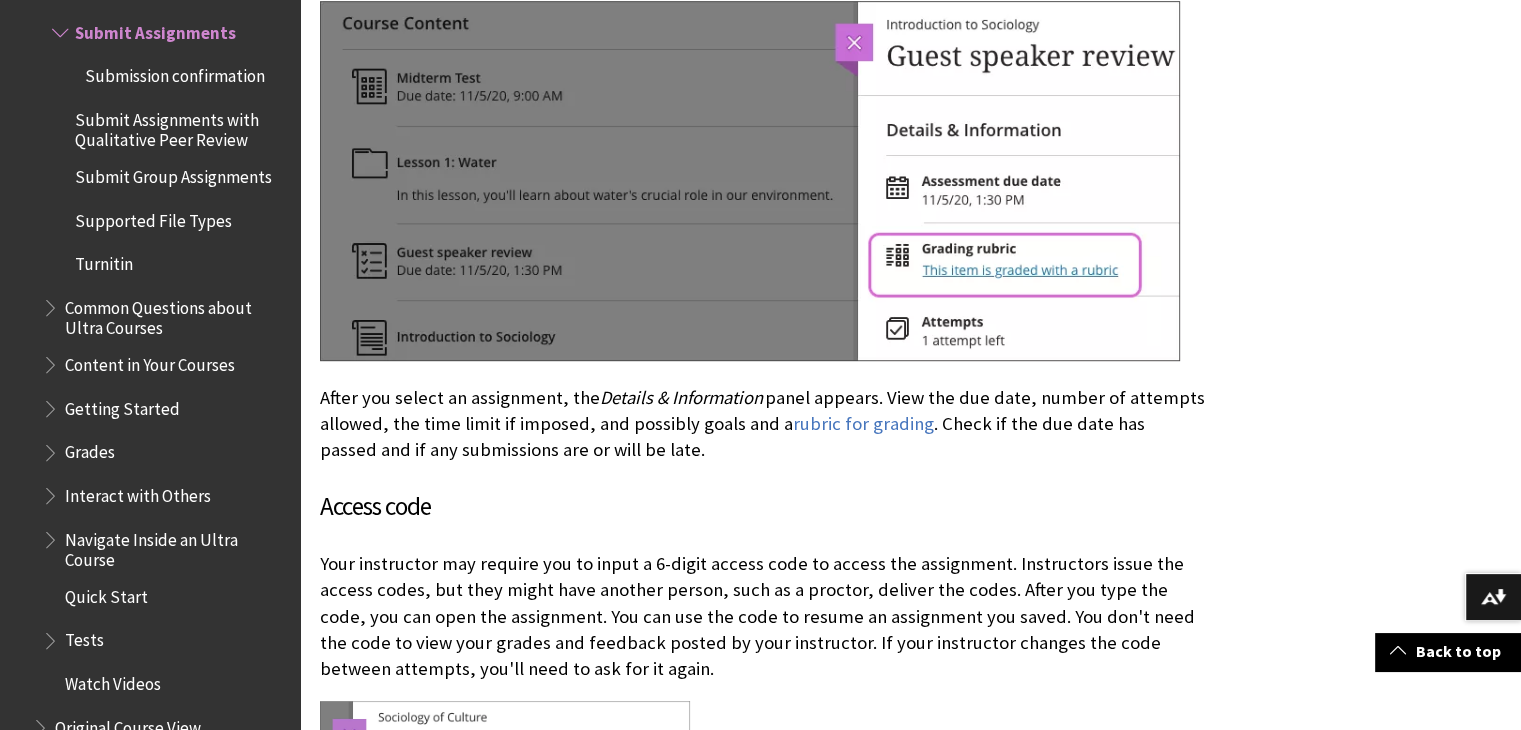 click at bounding box center (750, 181) 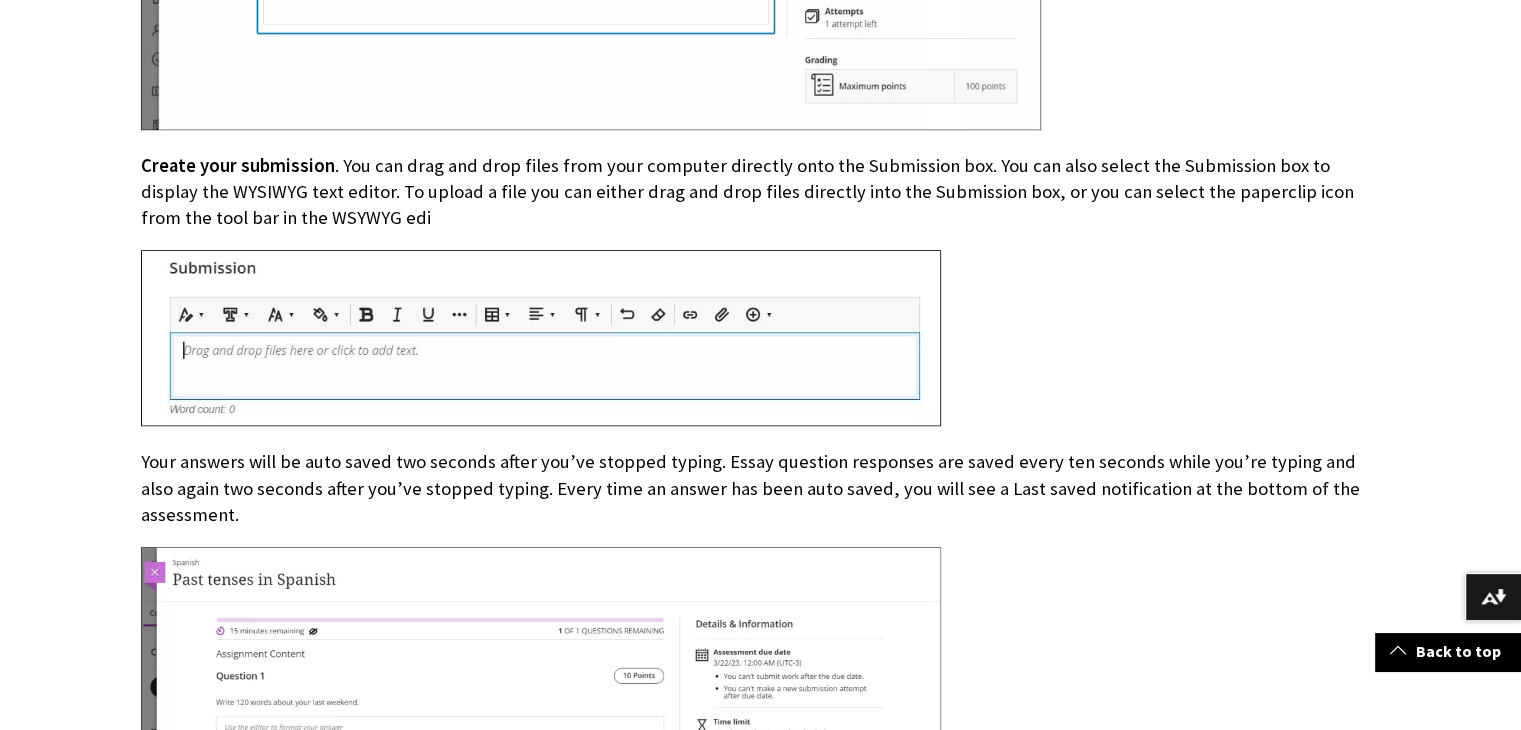 scroll, scrollTop: 8989, scrollLeft: 0, axis: vertical 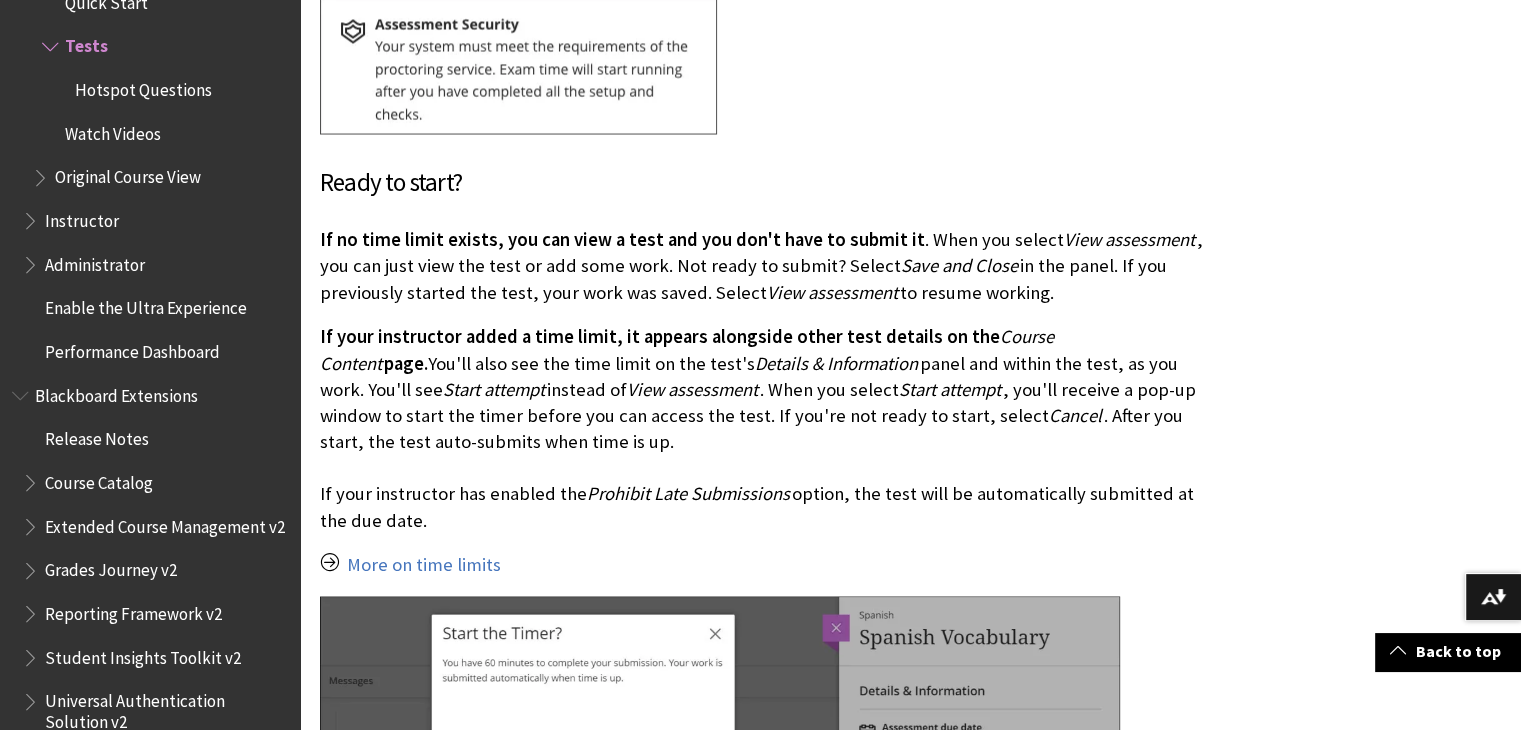 click on "Where do I access tests? You can access tests from multiple areas, including both in and outside your courses. For example, you can access tests in the activity stream or in the calendar if your instructor added due dates.
If the due date has passed for a test, you’re alerted in the  Important  section of the activity stream. More on late work You can also find tests on the  Course Content  page. Your instructor may also organize tests in folders and learning modules. Surveys aren't supported in the Ultra Course View at this time. Your instructor may create groups or ask you to self-enroll for group tests. Learn more about how group assessments work in the  group assignments topic .
Details & Information" at bounding box center (762, 853) 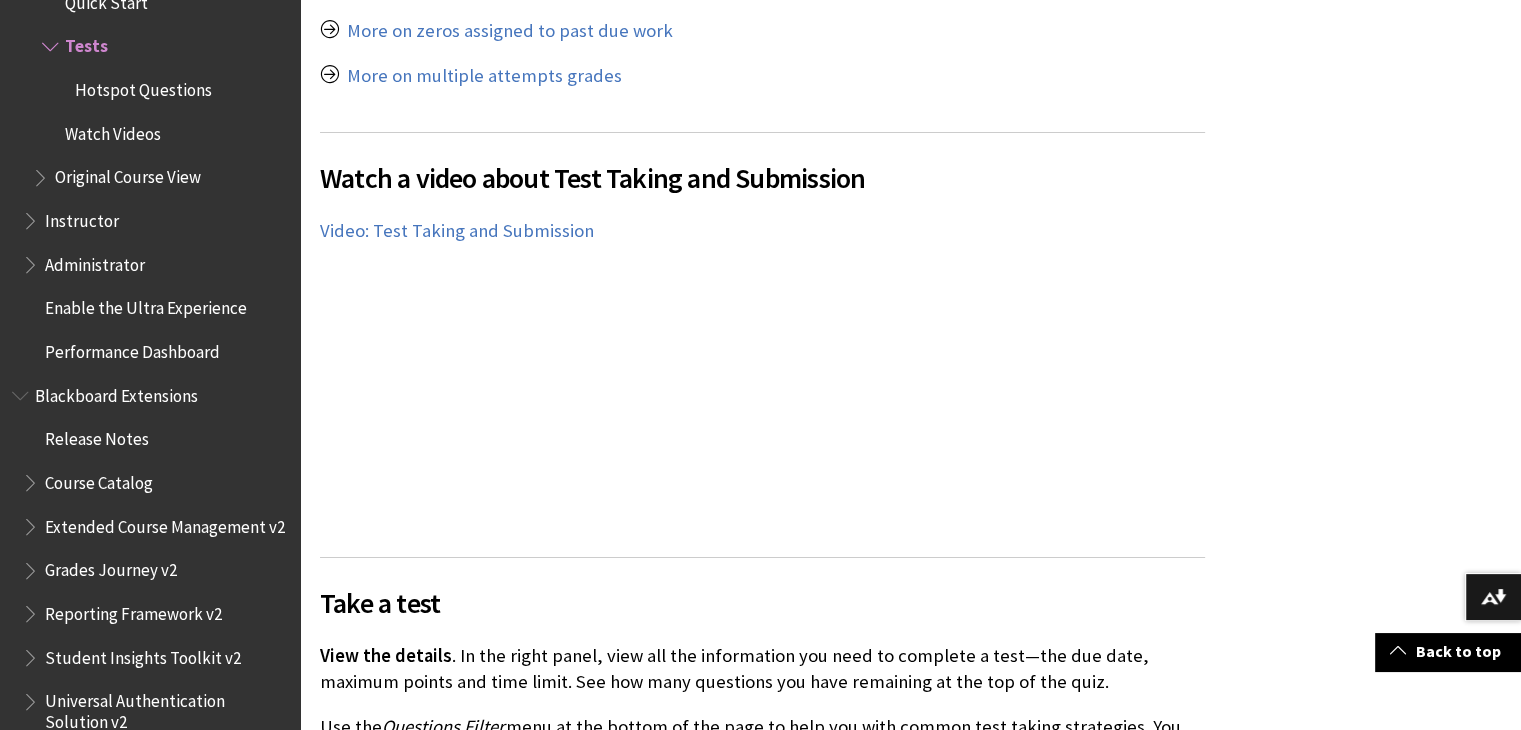 scroll, scrollTop: 7491, scrollLeft: 0, axis: vertical 